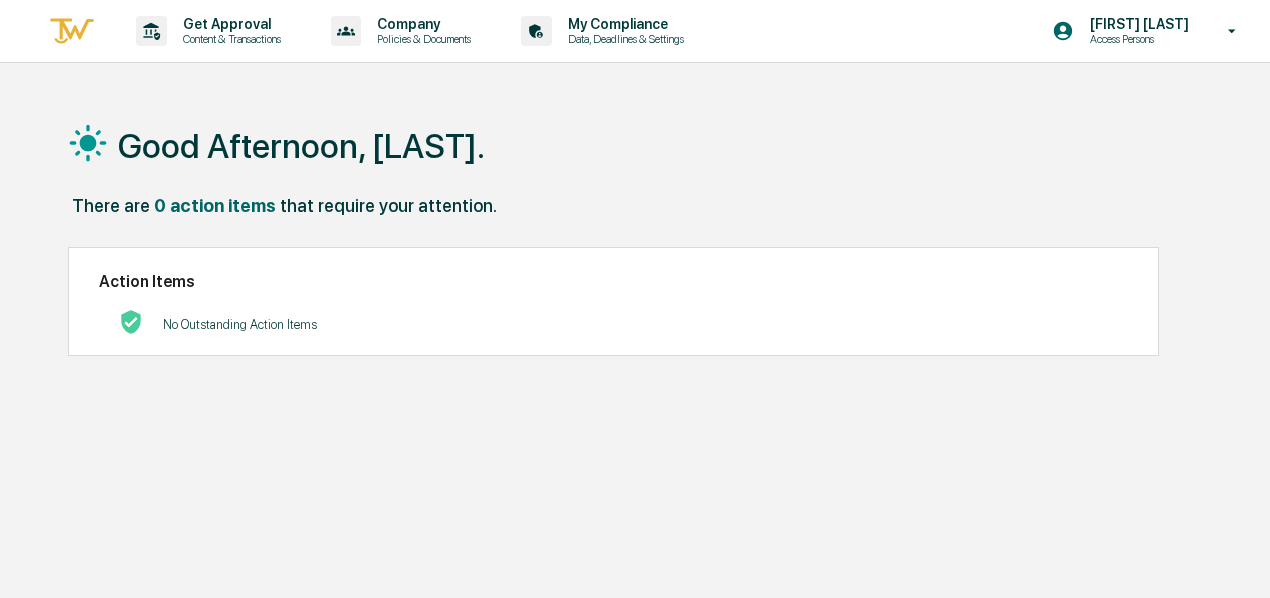 scroll, scrollTop: 0, scrollLeft: 0, axis: both 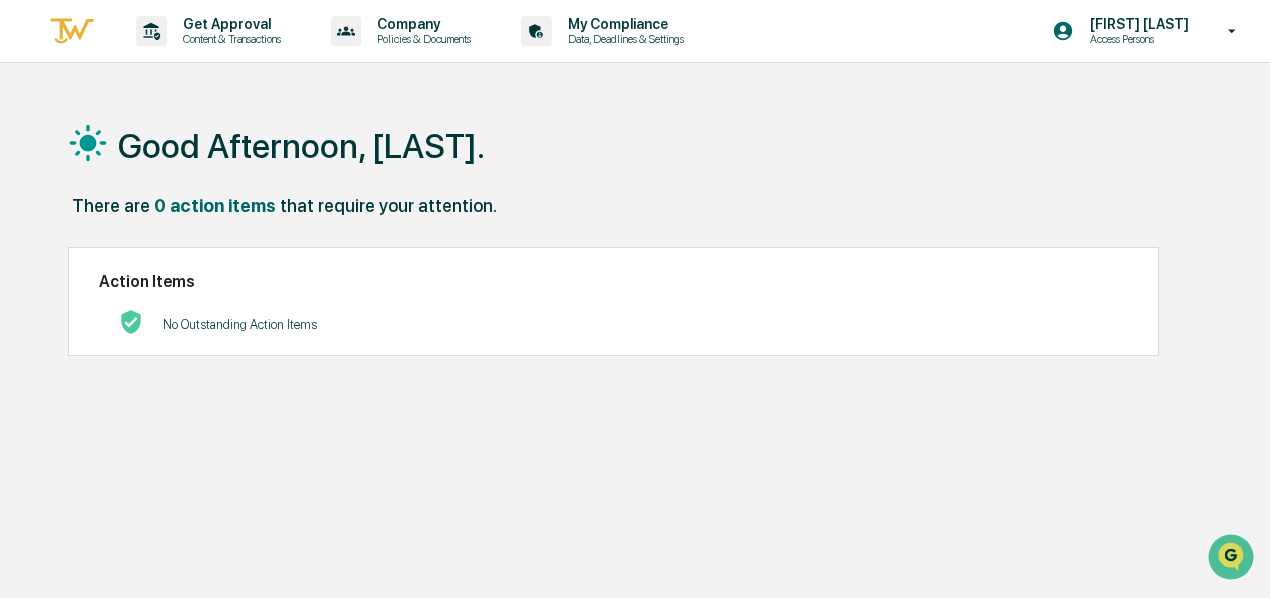click on "[FIRST] [LAST]" at bounding box center (1136, 24) 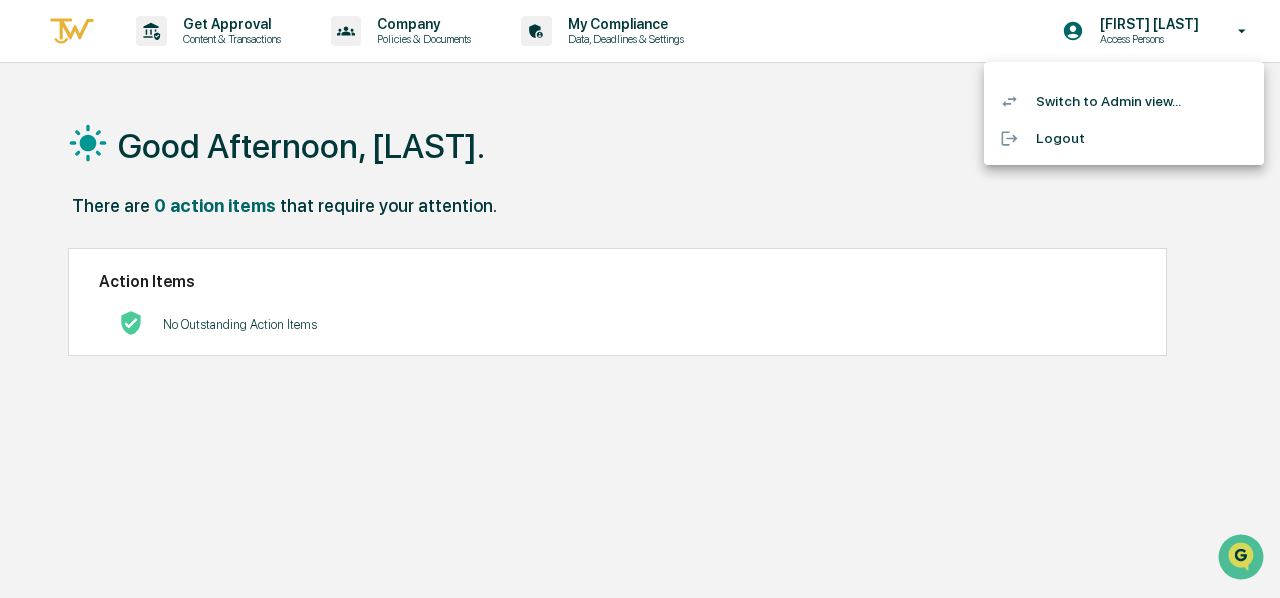 click on "Switch to Admin view..." at bounding box center [1124, 101] 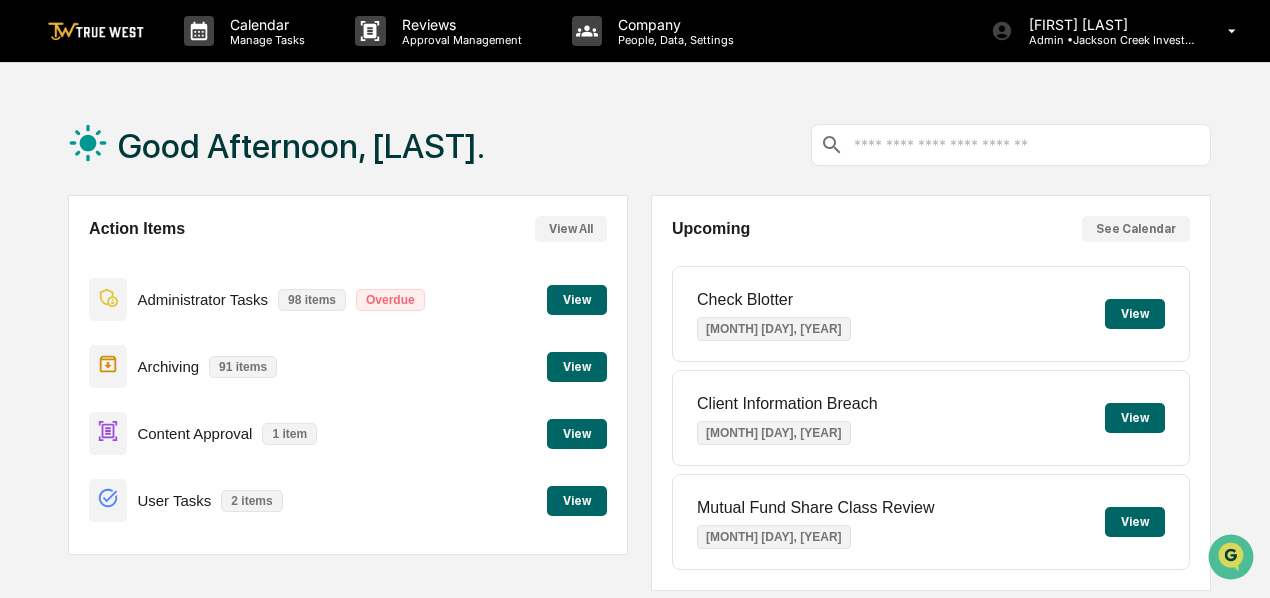 click on "View" at bounding box center (577, 501) 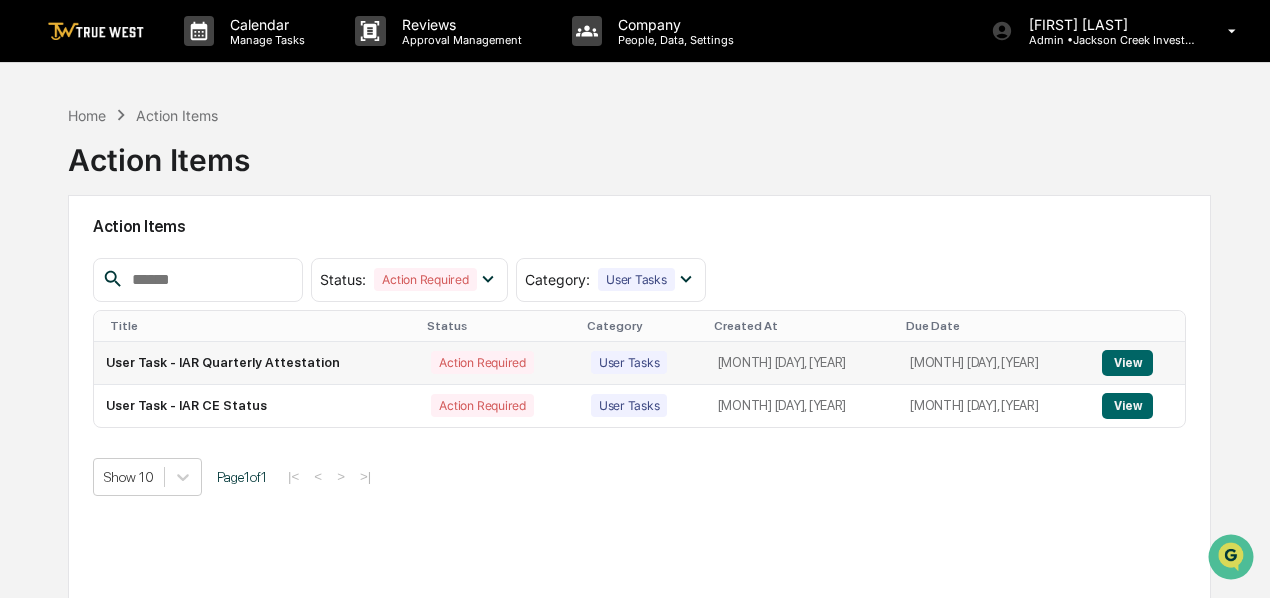 click on "Action Required" at bounding box center [482, 362] 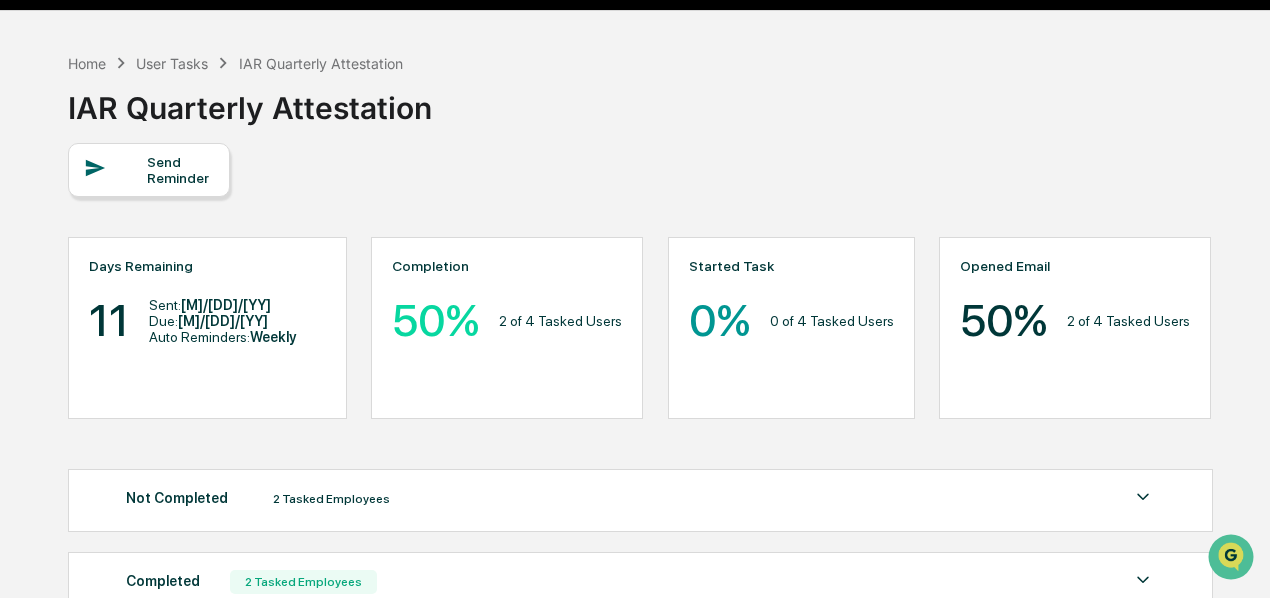 scroll, scrollTop: 94, scrollLeft: 0, axis: vertical 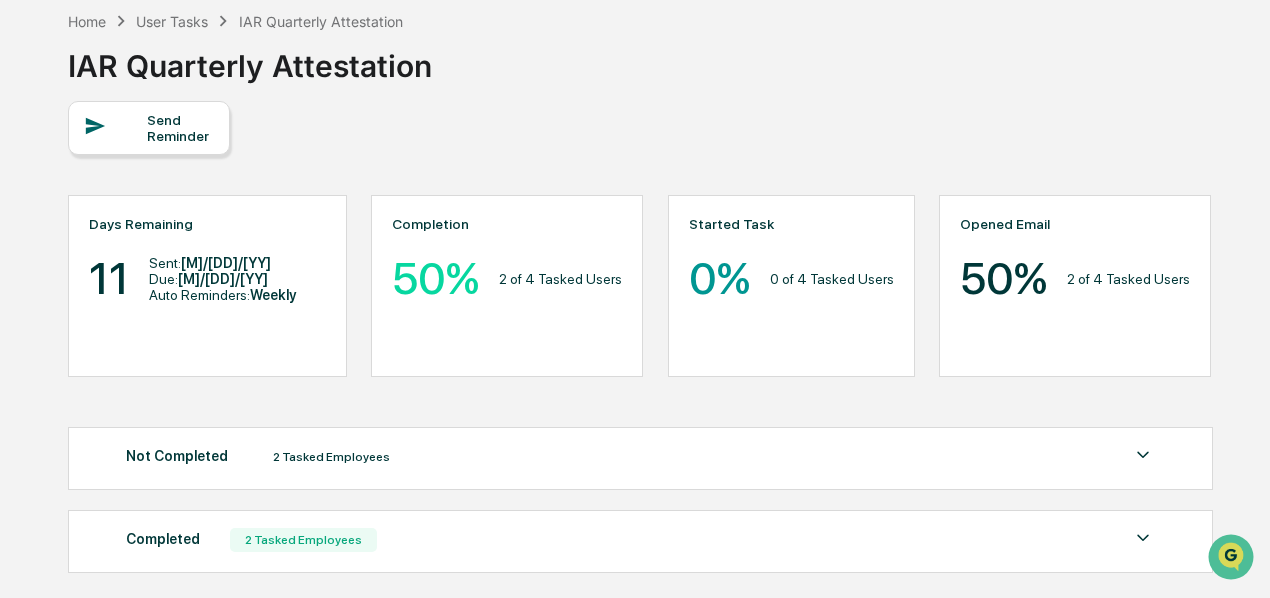 click on "Not  Completed 2 Tasked Employees" at bounding box center [640, 457] 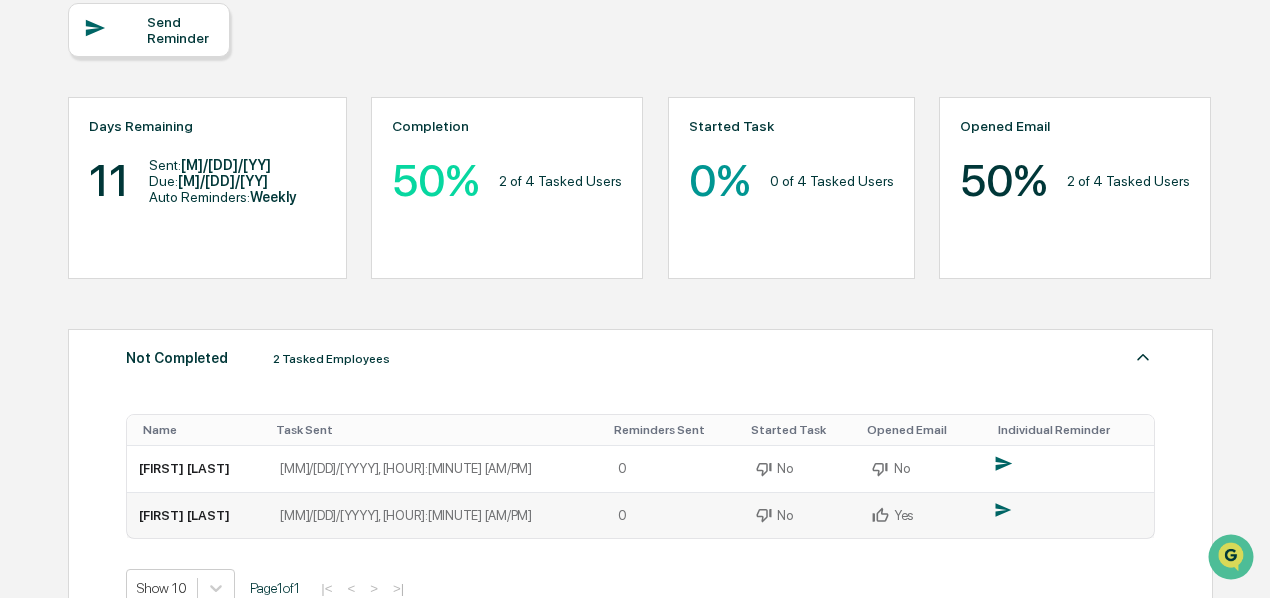 scroll, scrollTop: 308, scrollLeft: 0, axis: vertical 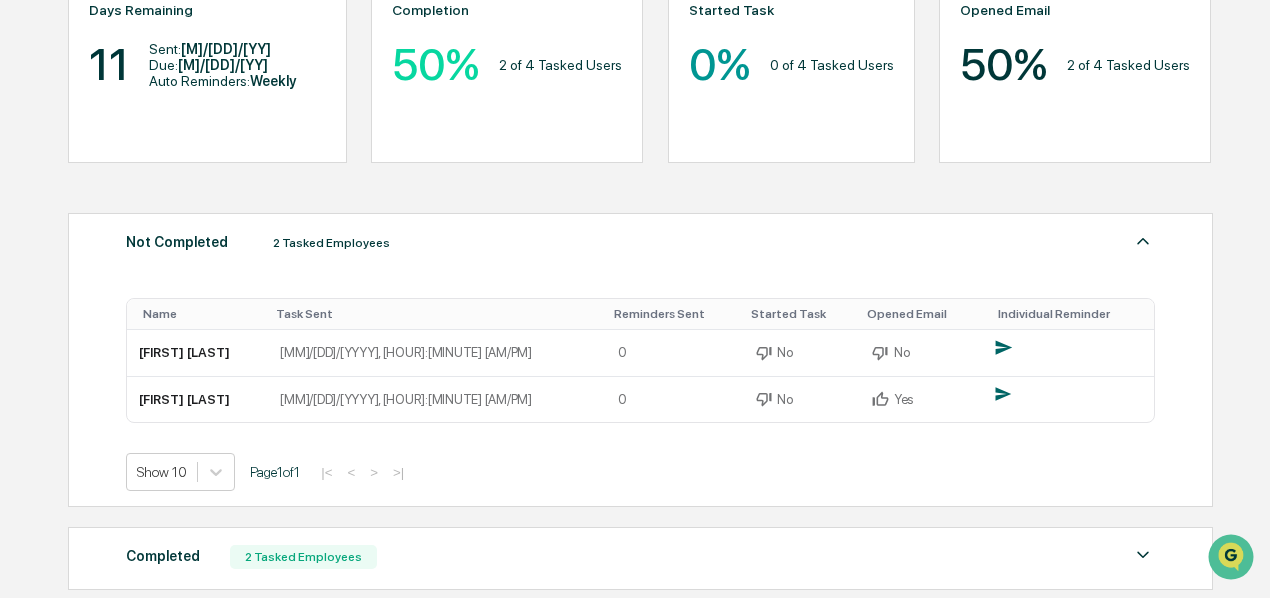 click at bounding box center (1143, 555) 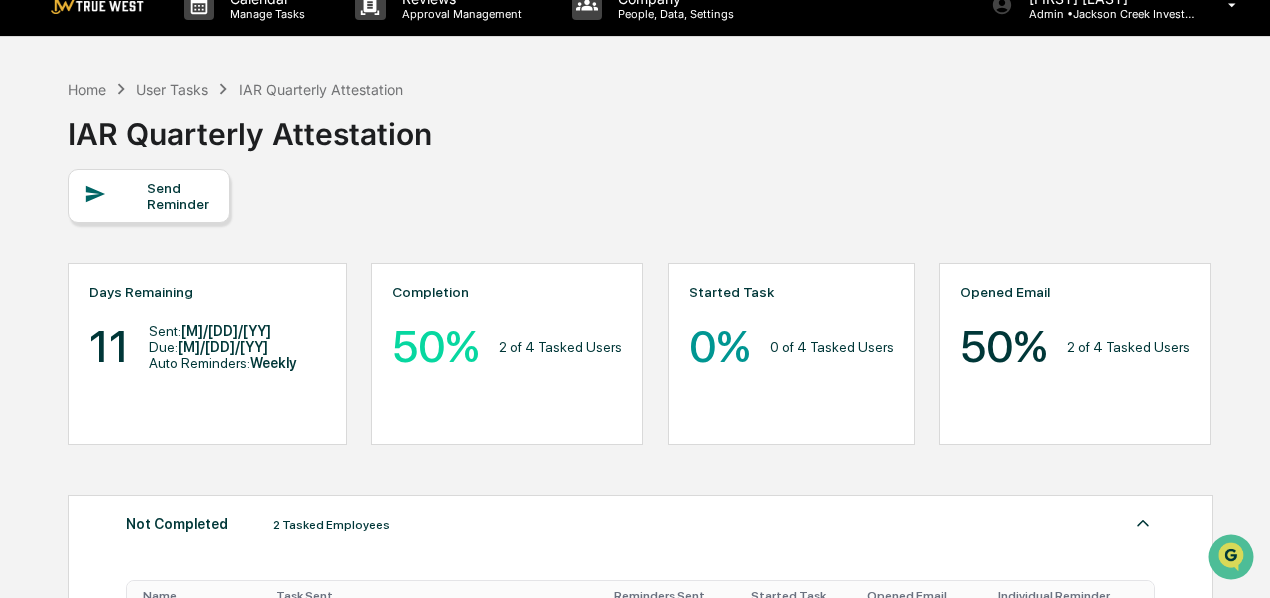 scroll, scrollTop: 22, scrollLeft: 0, axis: vertical 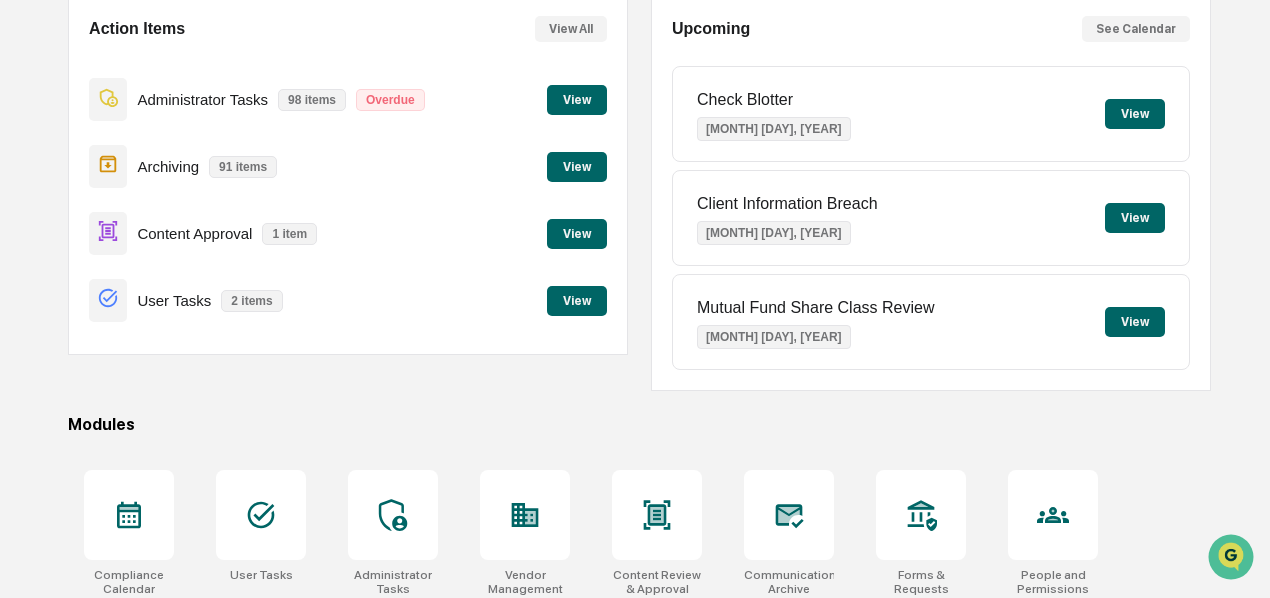click on "View" at bounding box center (577, 301) 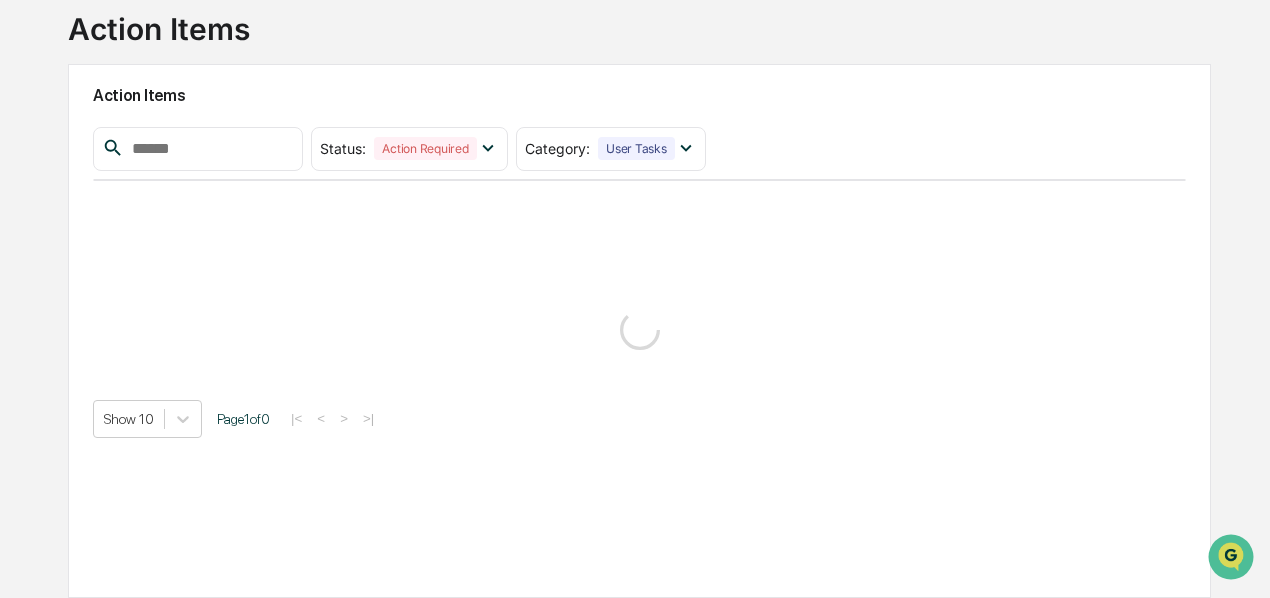 scroll, scrollTop: 130, scrollLeft: 0, axis: vertical 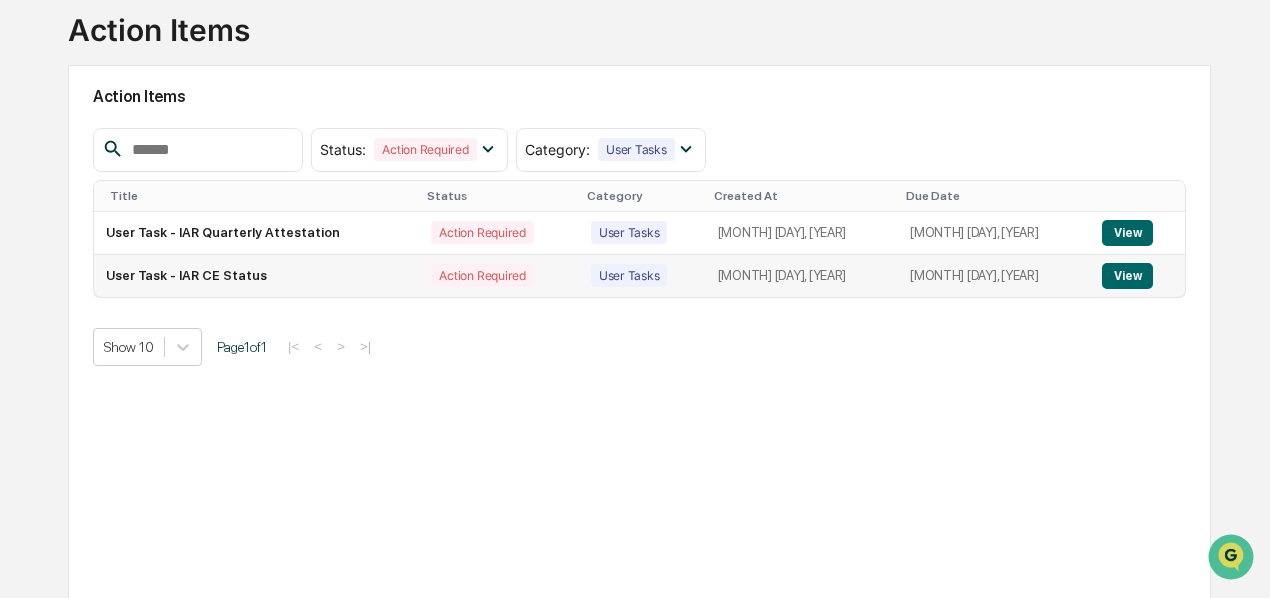 click on "View" at bounding box center (1127, 276) 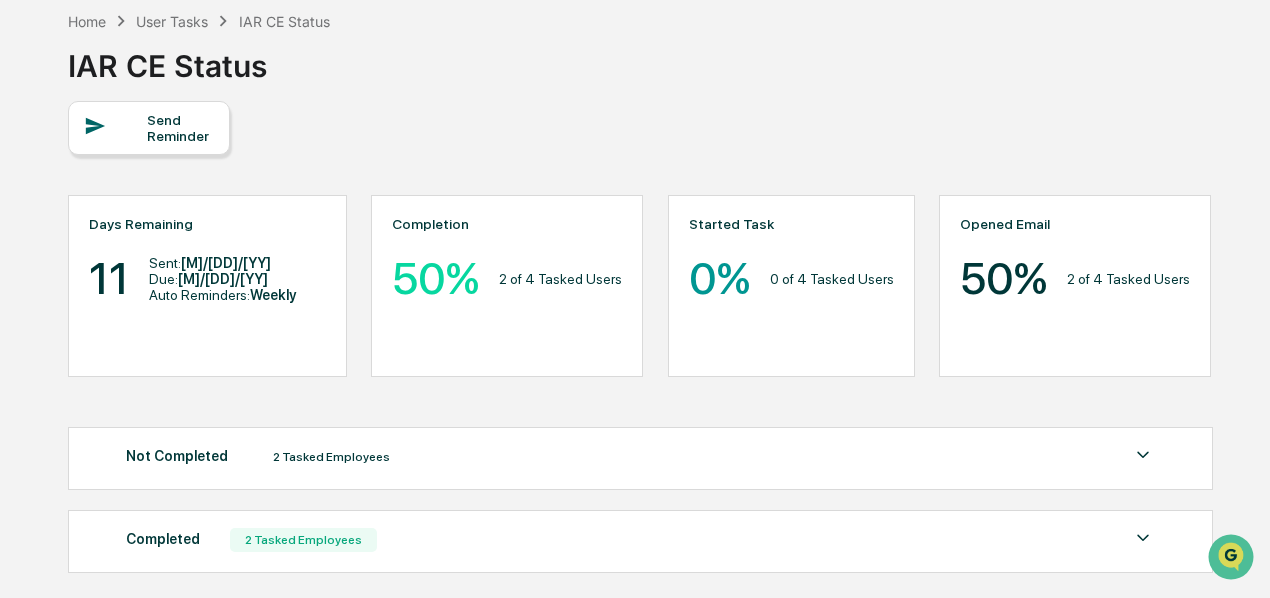 click on "Completed 2 Tasked Employees" at bounding box center (640, 540) 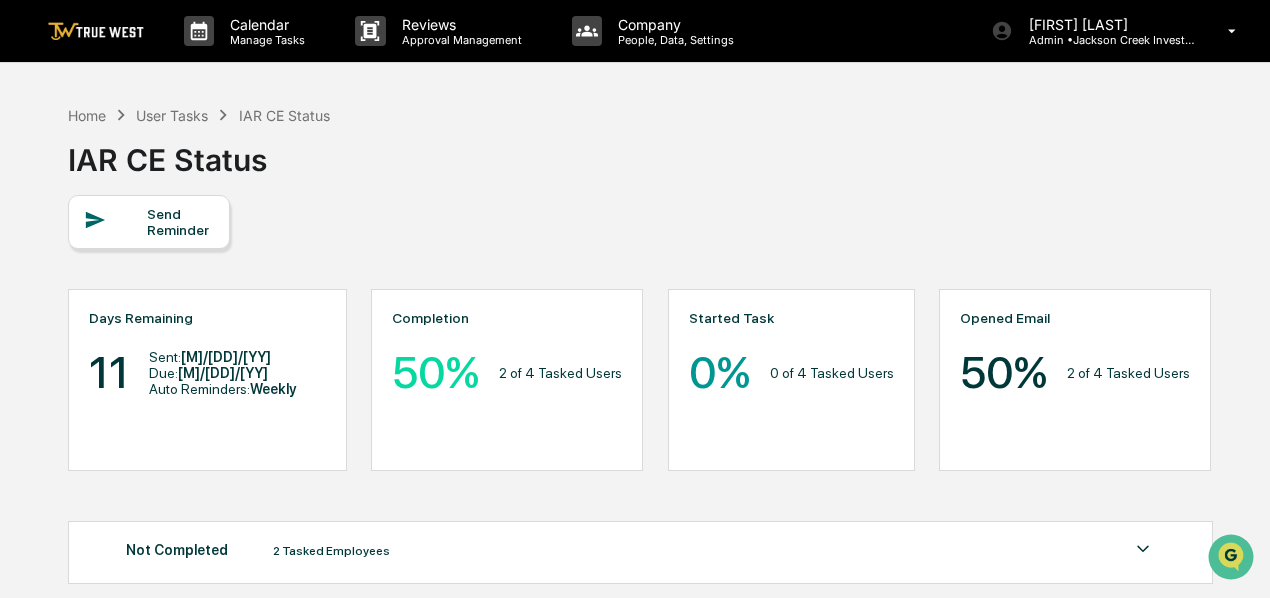 scroll, scrollTop: 0, scrollLeft: 0, axis: both 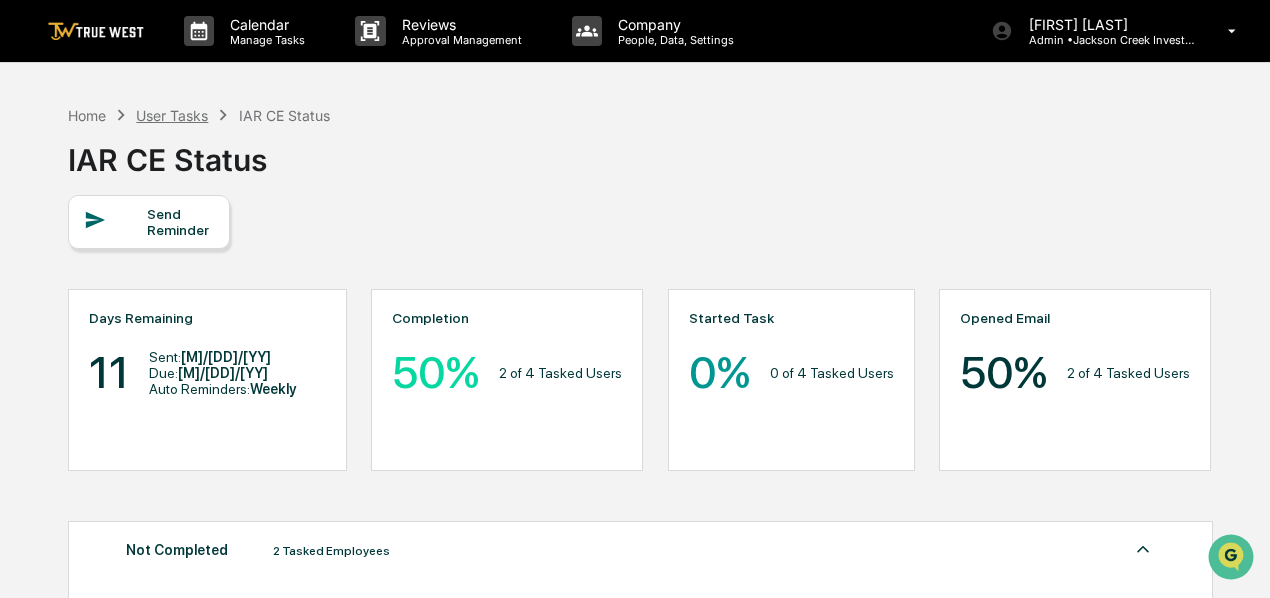 click on "User Tasks" at bounding box center [172, 115] 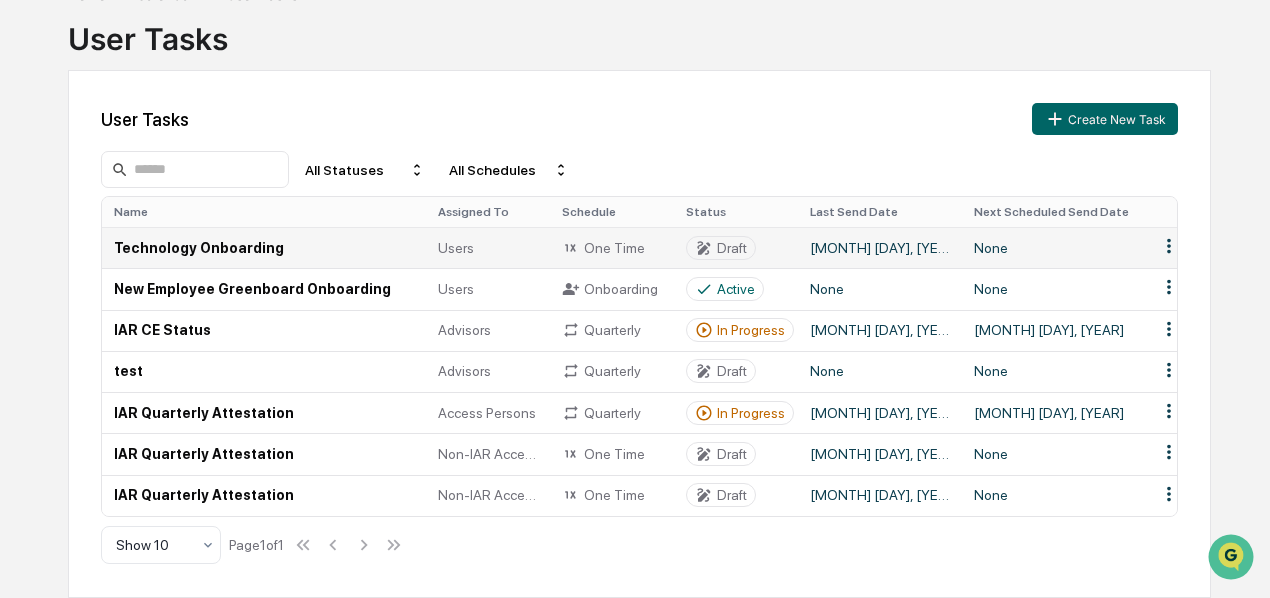 scroll, scrollTop: 132, scrollLeft: 0, axis: vertical 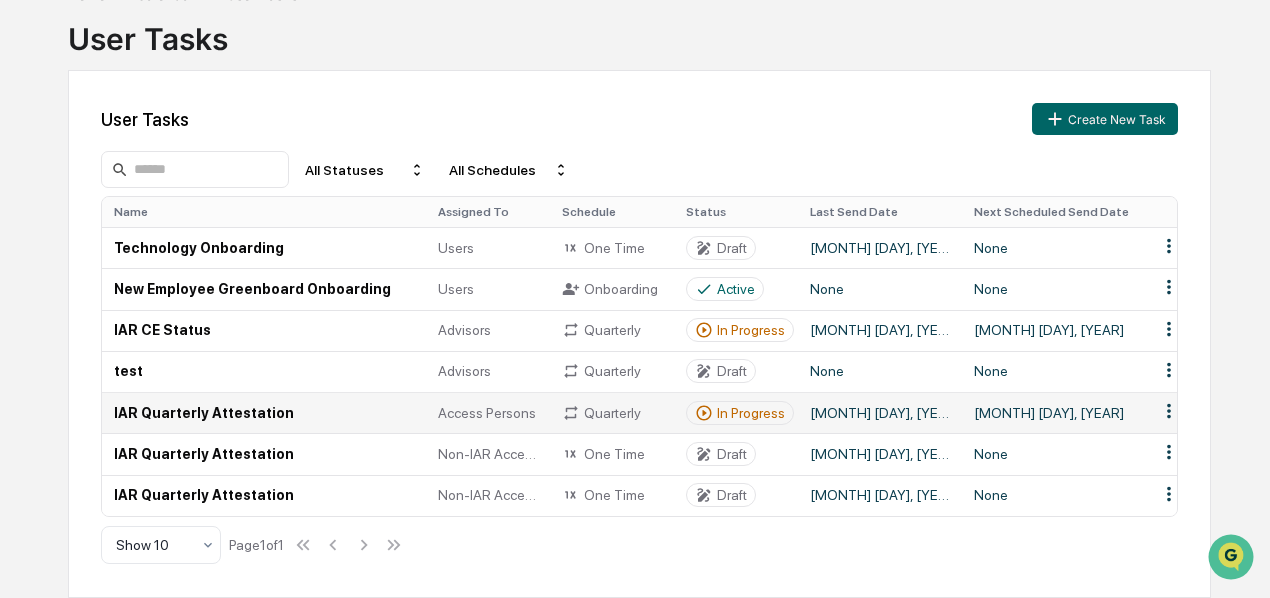 click on "Calendar Manage Tasks Reviews Approval Management Company People, Data, Settings [LAST] Admin • Jackson Creek Investment Advisors Home Calendar User Tasks User Tasks User Tasks Create New Task All Statuses All Schedules Name Assigned To Schedule Status Last Send Date Next Scheduled Send Date Technology Onboarding Users One Time Draft [MONTH] [DAY], [YEAR] None New Employee Greenboard Onboarding Users Onboarding Active None None IAR CE Status Advisors Quarterly In Progress [MONTH] [DAY], [YEAR] [MONTH] [DAY], [YEAR] IAR Quarterly Attestation Access Persons Quarterly In Progress [MONTH] [DAY], [YEAR] [MONTH] [DAY], [YEAR] IAR Quarterly Attestation Non-IAR Access Persons One Time Draft [MONTH] [DAY], [YEAR] None IAR Quarterly Attestation Non-IAR Access Persons One Time Draft [MONTH] [DAY], [YEAR] None Show 10 Page 1 of 1" at bounding box center [635, 178] 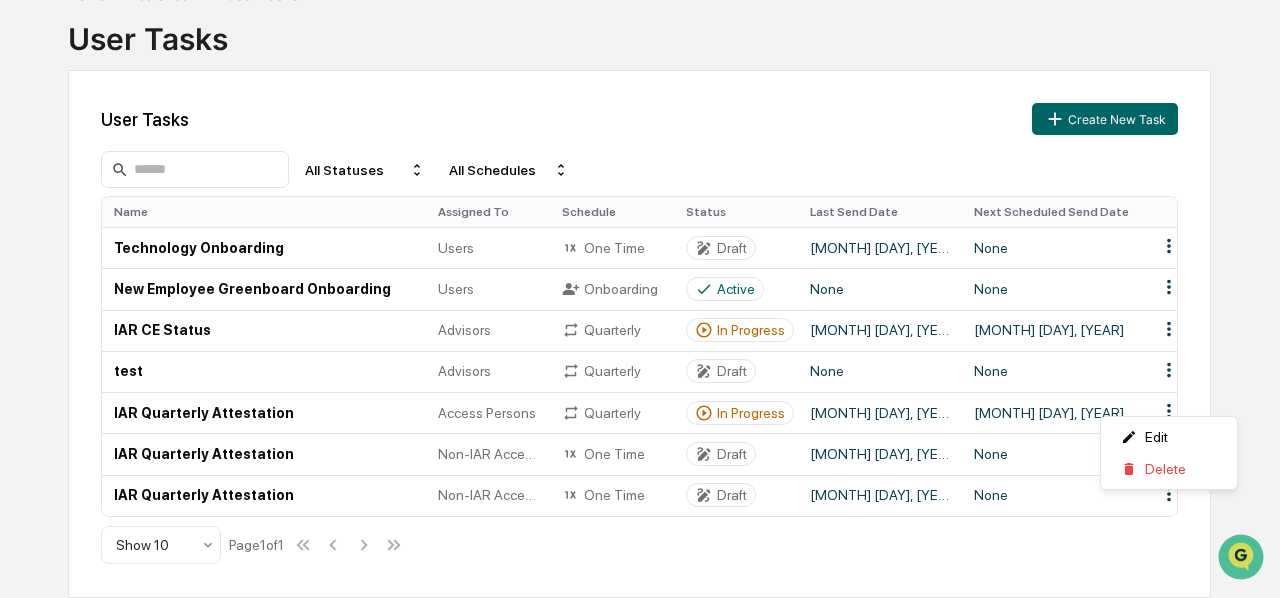 click on "Calendar Manage Tasks Reviews Approval Management Company People, Data, Settings [LAST] Admin • Jackson Creek Investment Advisors Home Calendar User Tasks User Tasks User Tasks Create New Task All Statuses All Schedules Name Assigned To Schedule Status Last Send Date Next Scheduled Send Date Technology Onboarding Users One Time Draft [MONTH] [DAY], [YEAR] None New Employee Greenboard Onboarding Users Onboarding Active None None IAR CE Status Advisors Quarterly In Progress [MONTH] [DAY], [YEAR] [MONTH] [DAY], [YEAR] IAR Quarterly Attestation Access Persons Quarterly In Progress [MONTH] [DAY], [YEAR] [MONTH] [DAY], [YEAR] IAR Quarterly Attestation Non-IAR Access Persons One Time Draft [MONTH] [DAY], [YEAR] None IAR Quarterly Attestation Non-IAR Access Persons One Time Draft [MONTH] [DAY], [YEAR] None Show 10 Page 1 of 1 Edit Delete" at bounding box center [640, 178] 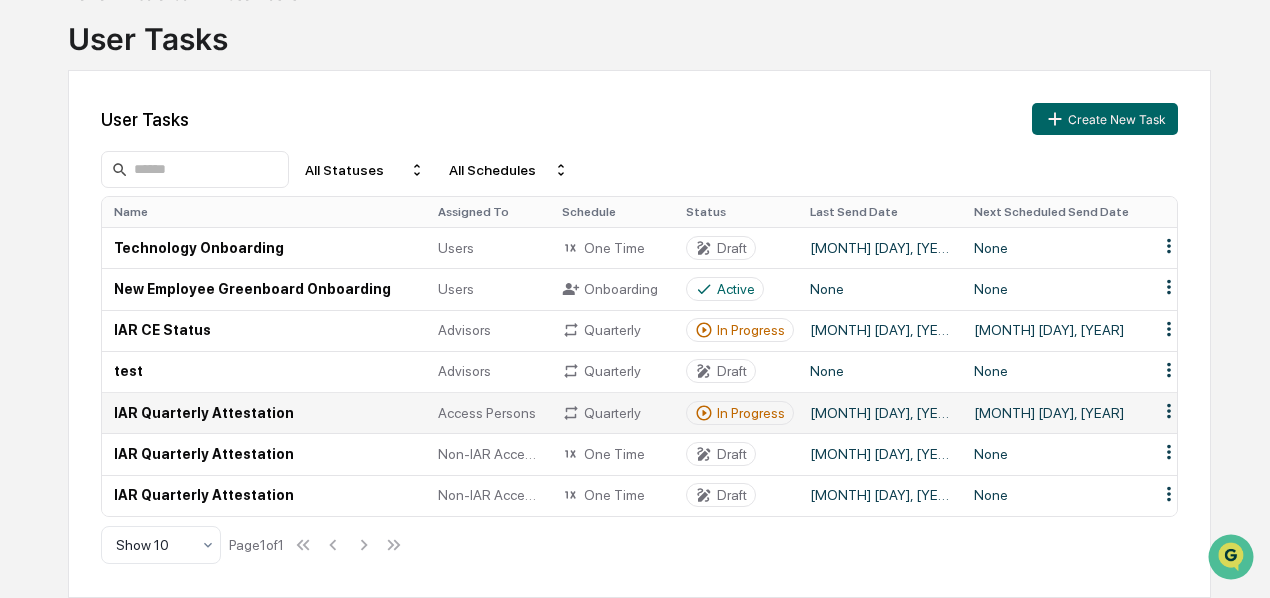 click on "IAR Quarterly Attestation" at bounding box center [264, 412] 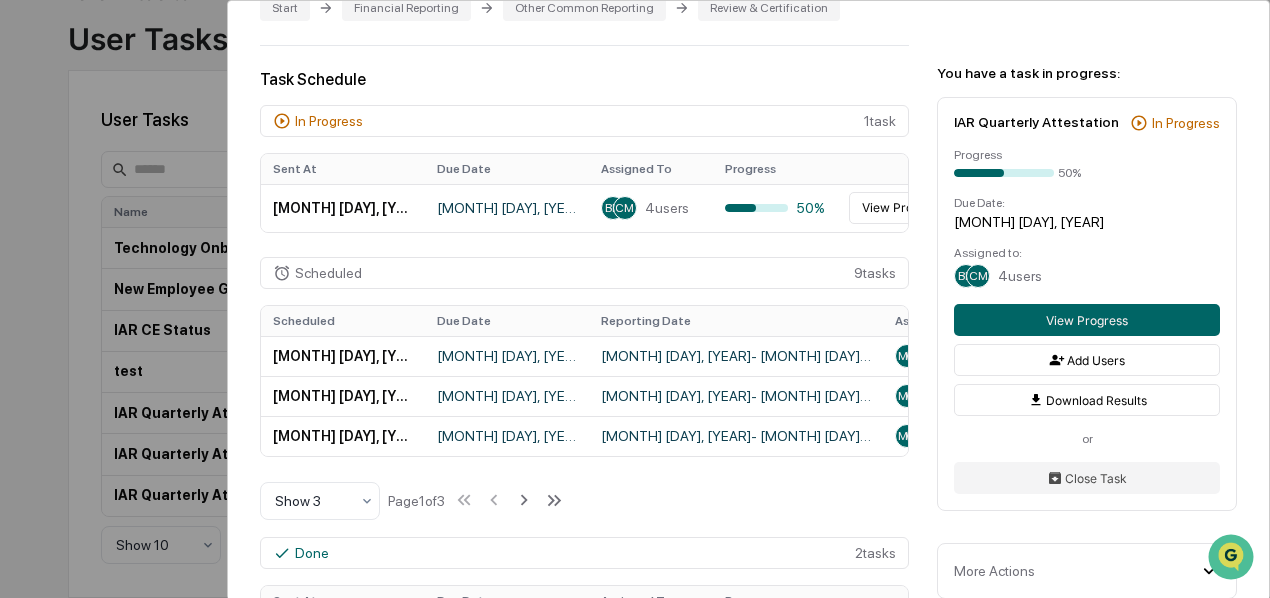 scroll, scrollTop: 300, scrollLeft: 0, axis: vertical 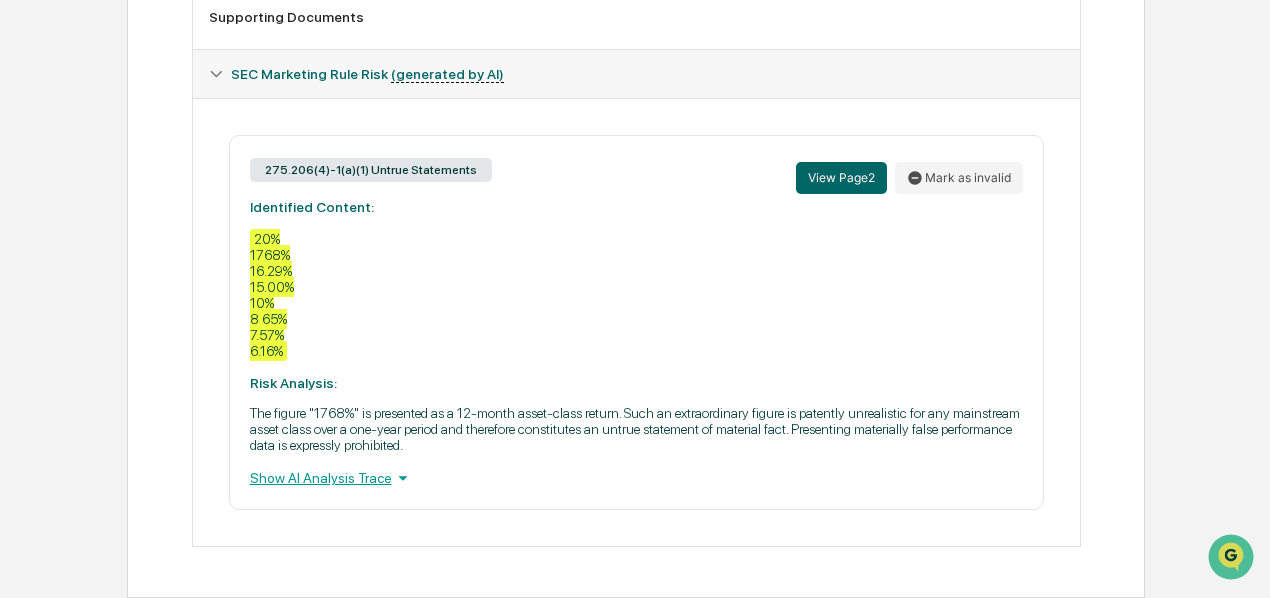 click on "275.206(4)-1(a)(1) Untrue Statements View Page  2 Mark as invalid Identified Content: 20%
1768%
16.29%
15.00%
10%
8 65%
7.57%
6.16% Risk Analysis:   The figure "1768%" is presented as a 12-month asset-class return. Such an extraordinary figure is patently unrealistic for any mainstream asset class over a one-year period and therefore constitutes an untrue statement of material fact. Presenting materially false performance data is expressly prohibited. Show AI Analysis Trace" at bounding box center (636, 322) 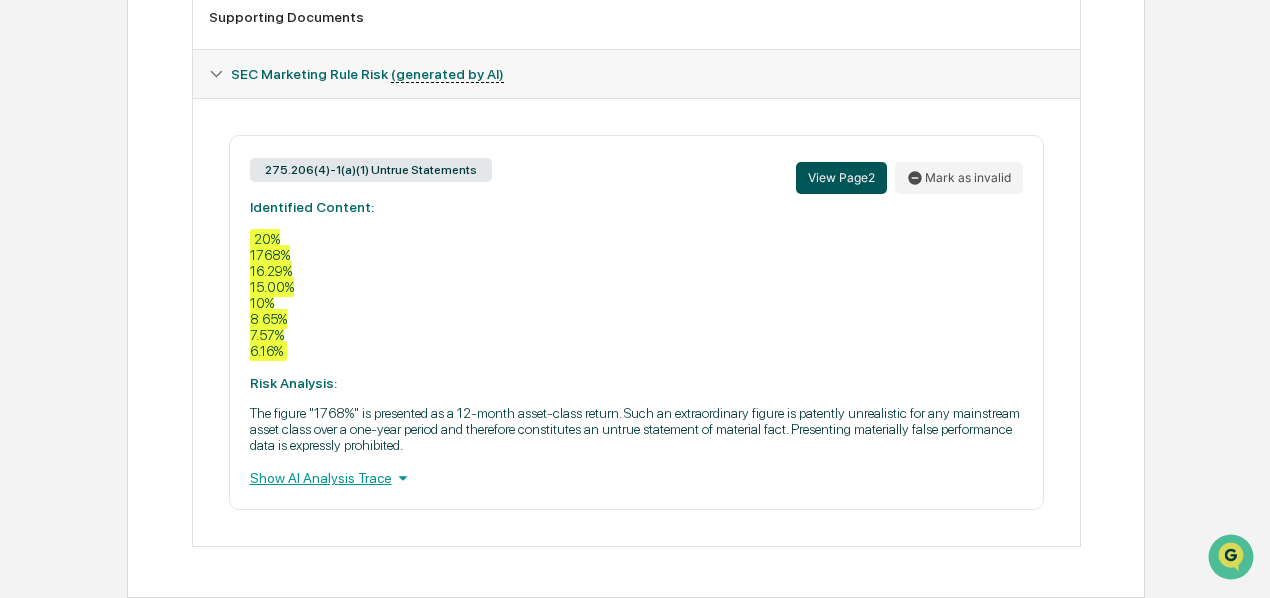 click on "View Page  2" at bounding box center (841, 178) 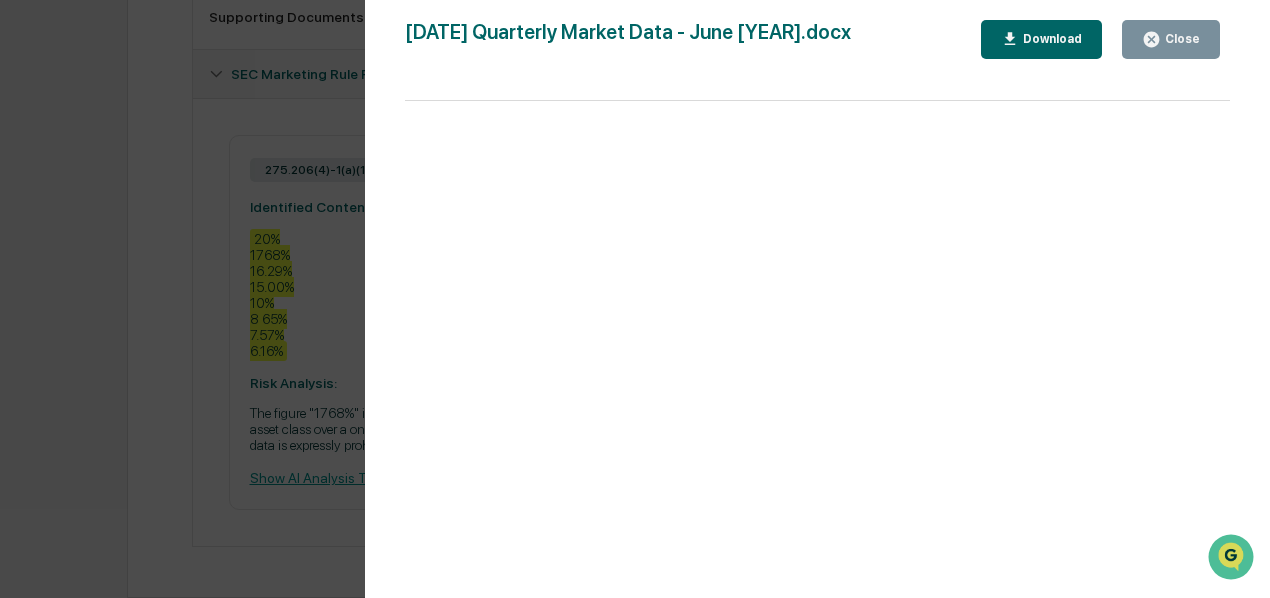 click on "Close" at bounding box center [1180, 39] 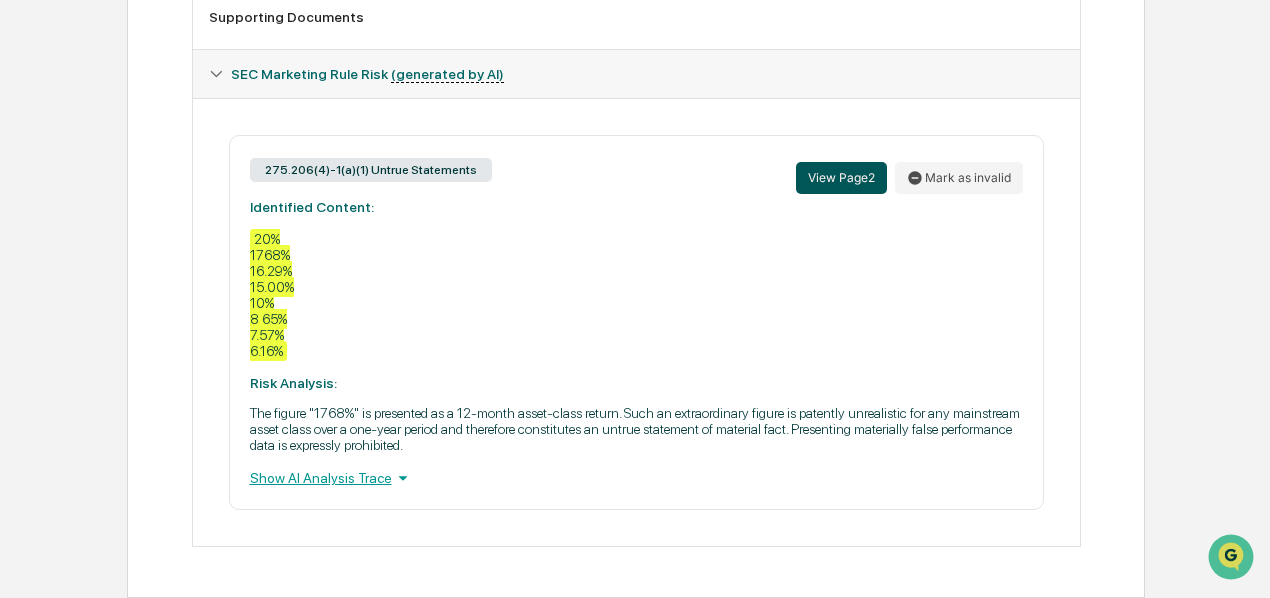 click on "View Page  2" at bounding box center [841, 178] 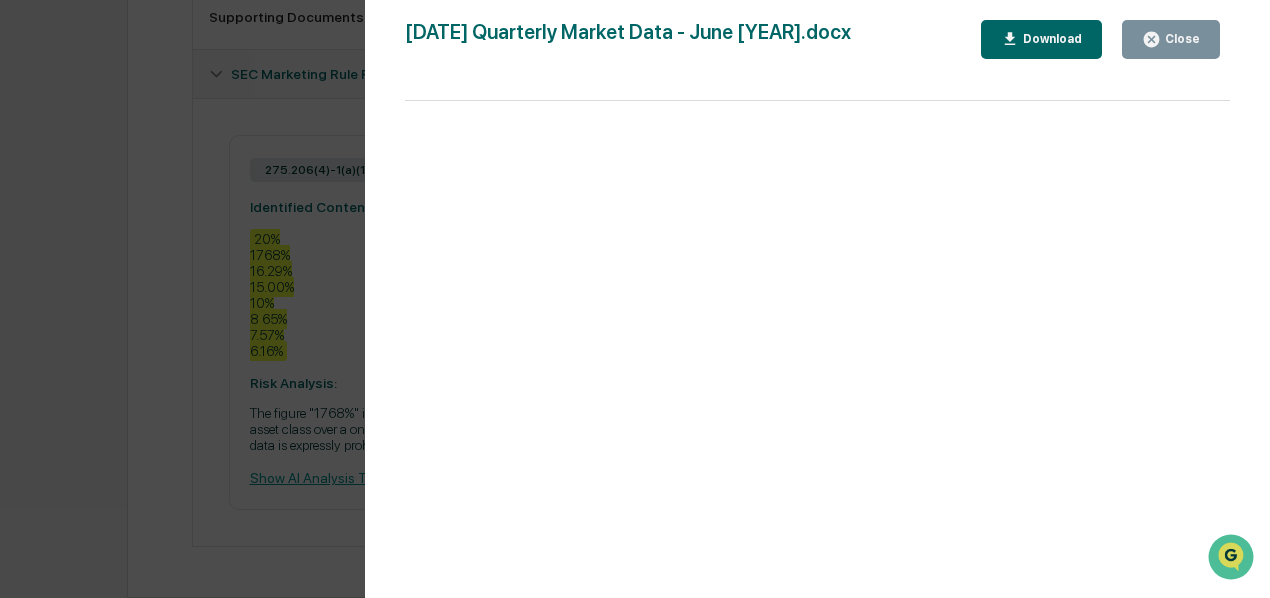 click on "Version History 07/18/2025, 02:58 PM Brian Harvey 2025-07-18 Quarterly Market Data - June 2025.docx   Close   Download Page  2   100%" at bounding box center (635, 299) 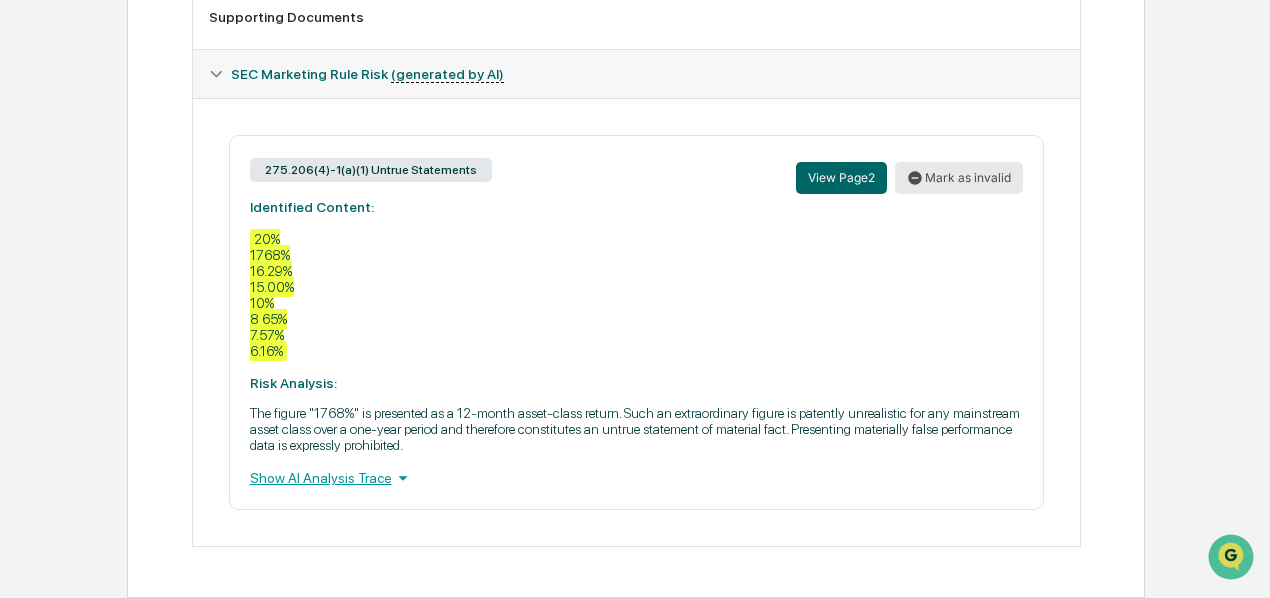 click on "Mark as invalid" at bounding box center [959, 178] 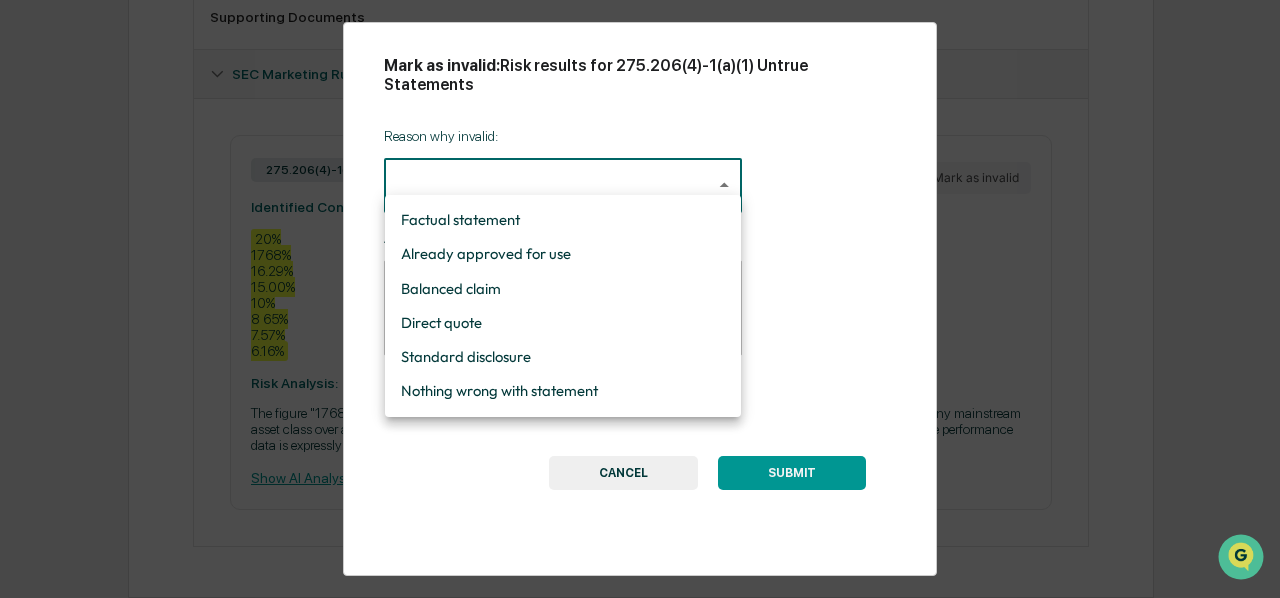 click on "Calendar Manage Tasks Reviews Approval Management Company People, Data, Settings Mark Jaeger Admin •  Jackson Creek Investment Advisors Home Content Review & Approval 2025-07-18 Quarterly Market Data - June 2025.docx 2025-07-18 Quarterly Market Data - June 2025.docx Review Comments Actions Activity Log Created By:  BH Brian Harvey   Assigned To:  FA Full Access Administrators Review Status:  Action Required Primary Document 2025-07-18 Quarterly Market Data - June 2025.docx VIEW Document Summary   (generated by AI) Document Summary In the second quarter of 2025, global equities performed strongly, with non-U.S. markets slightly outperforming U.S. Large Cap equities. U.S. Mid Cap and Small Cap equities had the lowest returns among equities, both just under 8.50%. Fixed Income saw a modest positive return despite interest rate fluctuations affecting bond returns. Hard assets underperformed, with Real Estate declining by 1.15% and commodities dropping by 3.21%. Request Description monthly blog Urgency Medium" at bounding box center (640, -72) 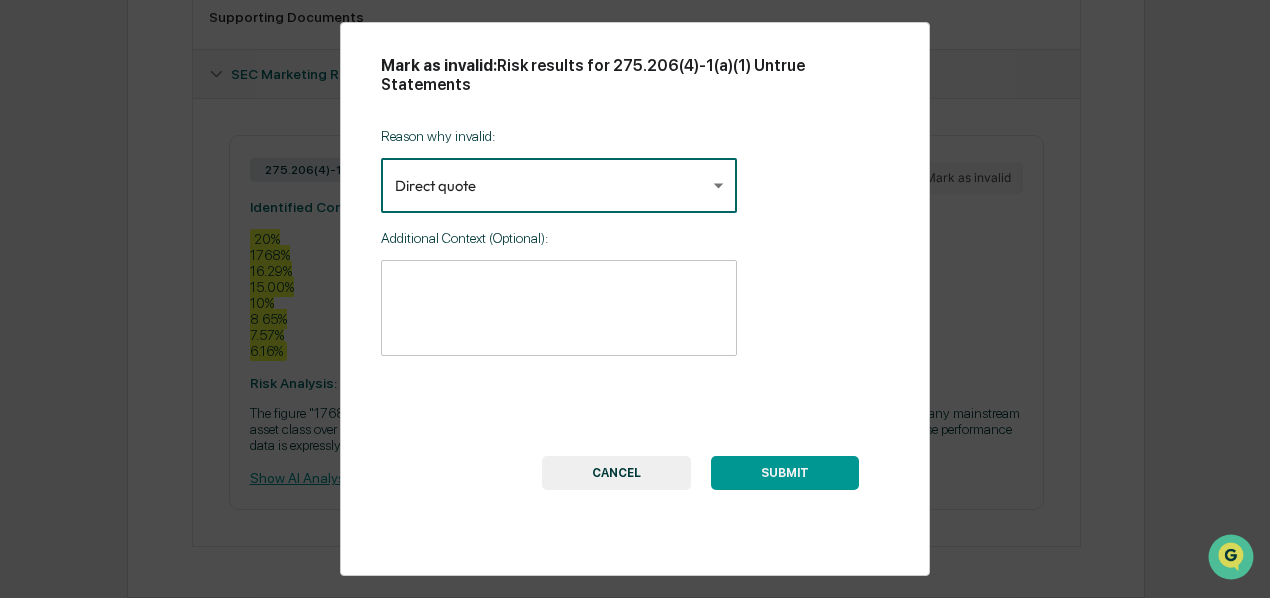 drag, startPoint x: 479, startPoint y: 286, endPoint x: 508, endPoint y: 273, distance: 31.780497 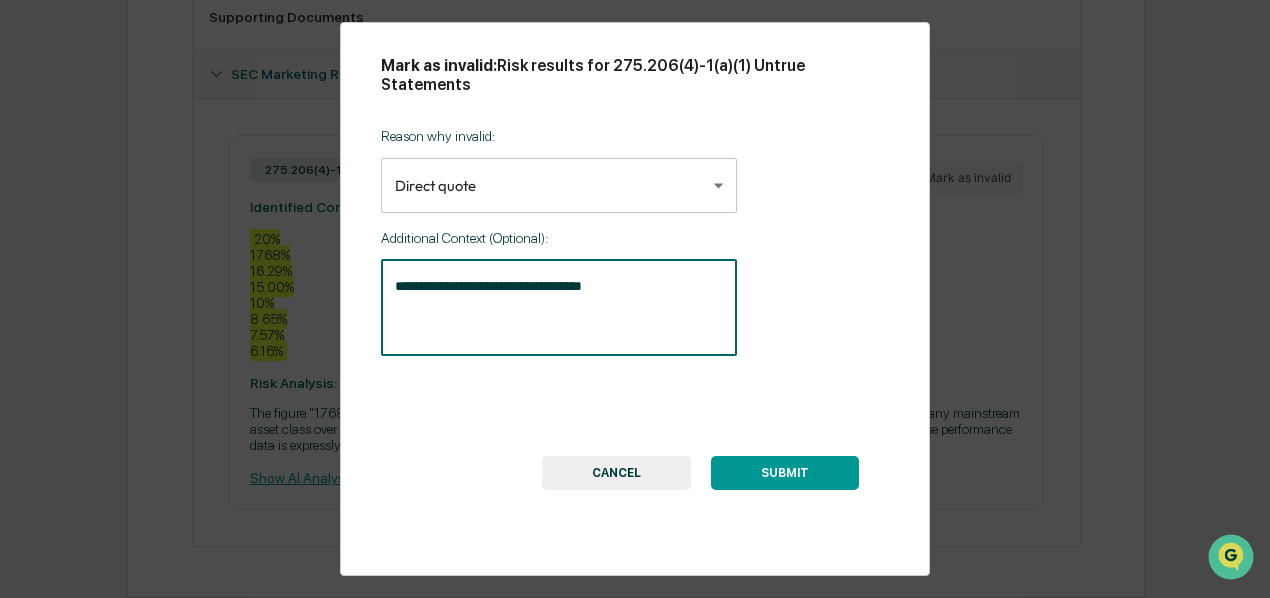 type on "**********" 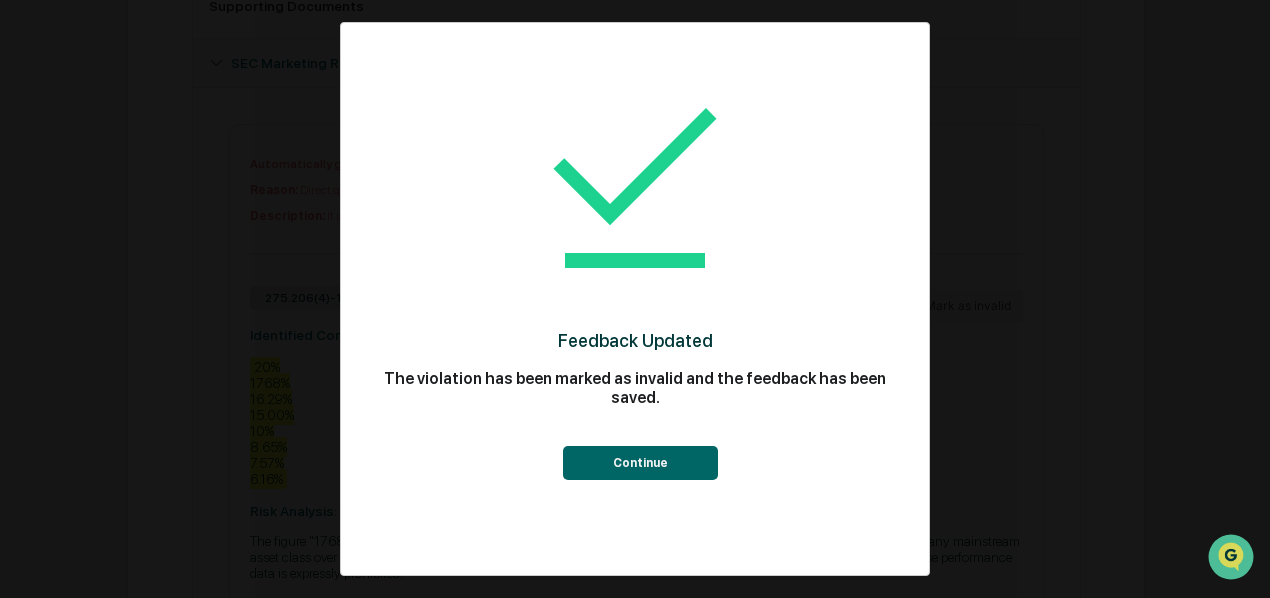 click on "Continue" at bounding box center (640, 463) 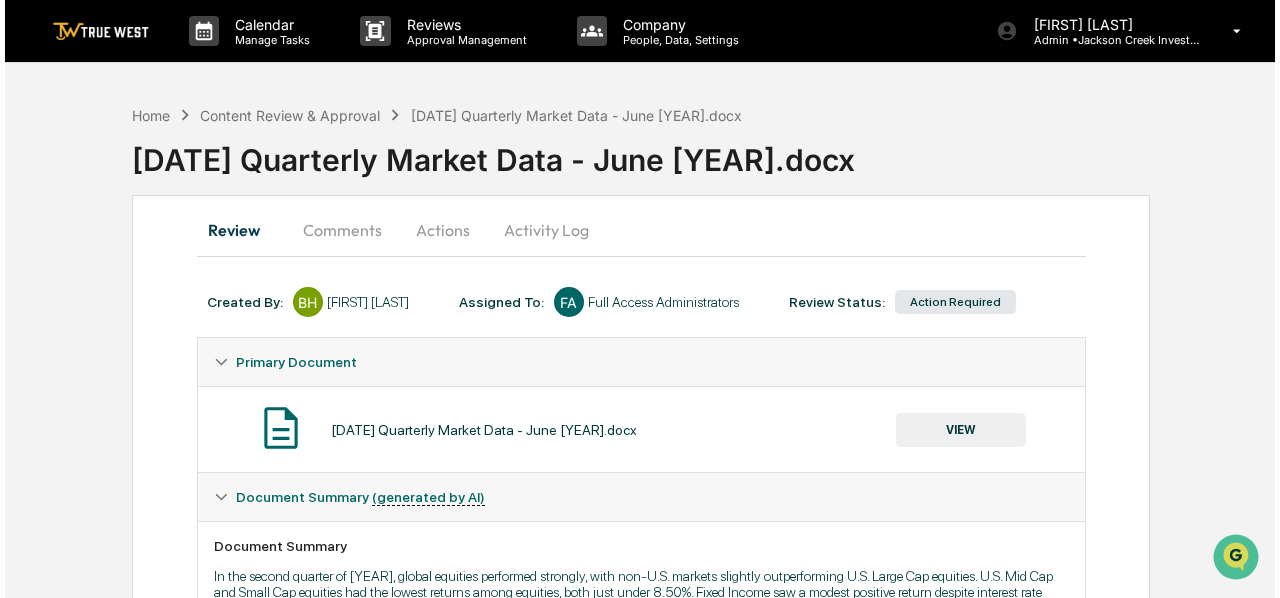 scroll, scrollTop: 0, scrollLeft: 0, axis: both 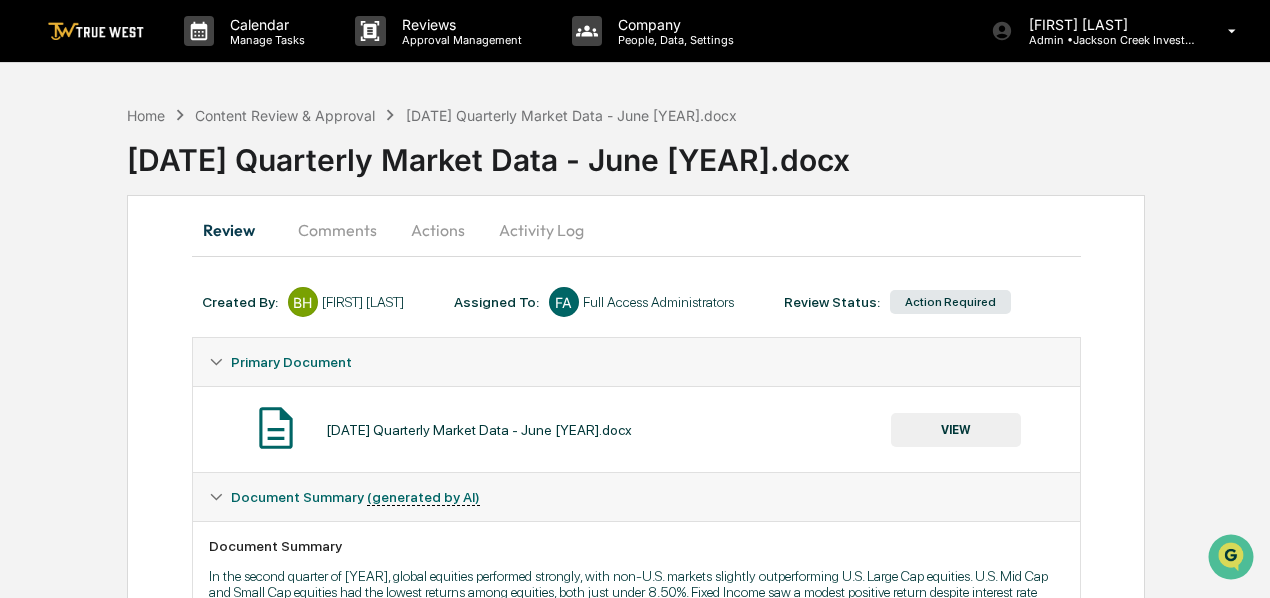 click on "Actions" at bounding box center [438, 230] 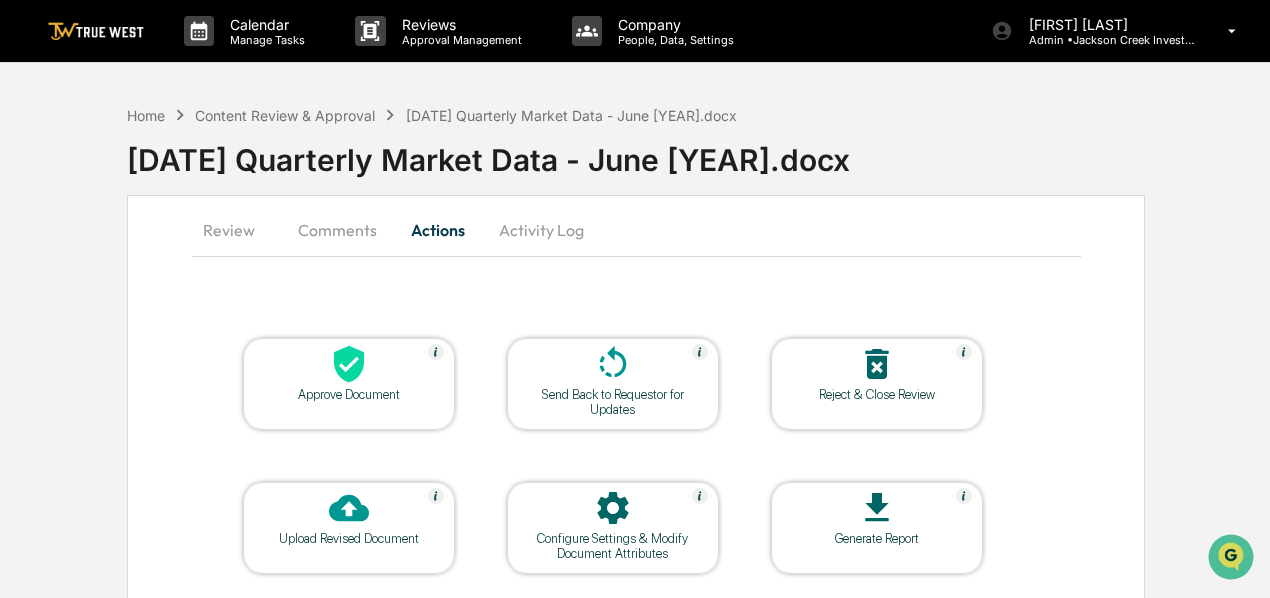 click at bounding box center (349, 365) 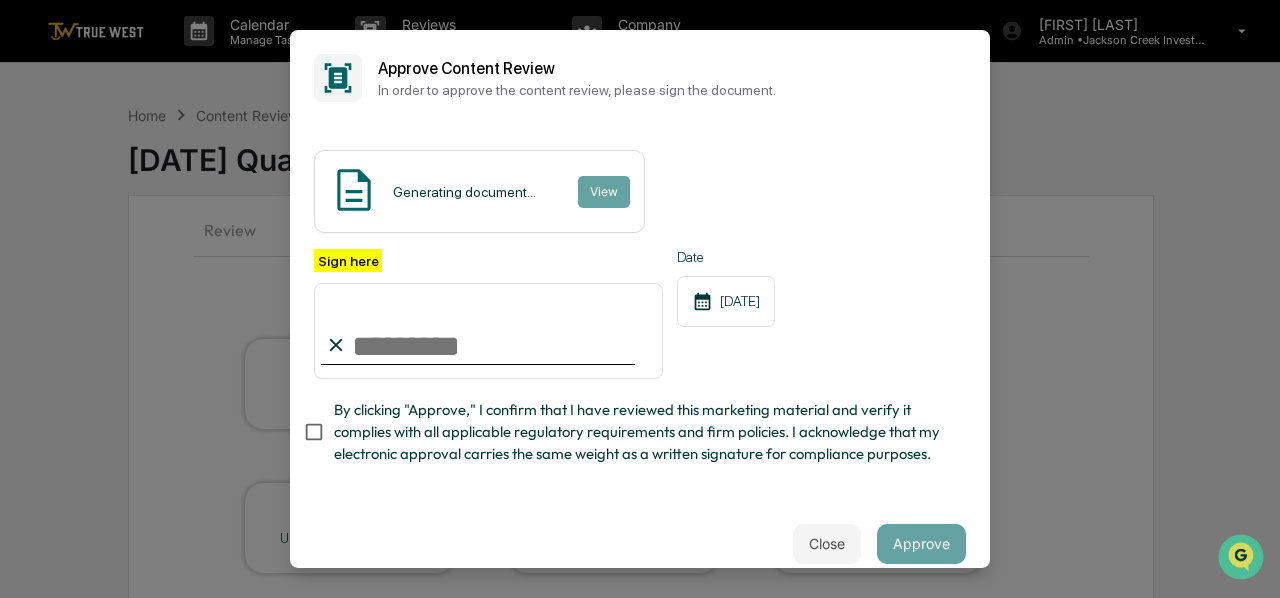 click on "Sign here" at bounding box center (488, 330) 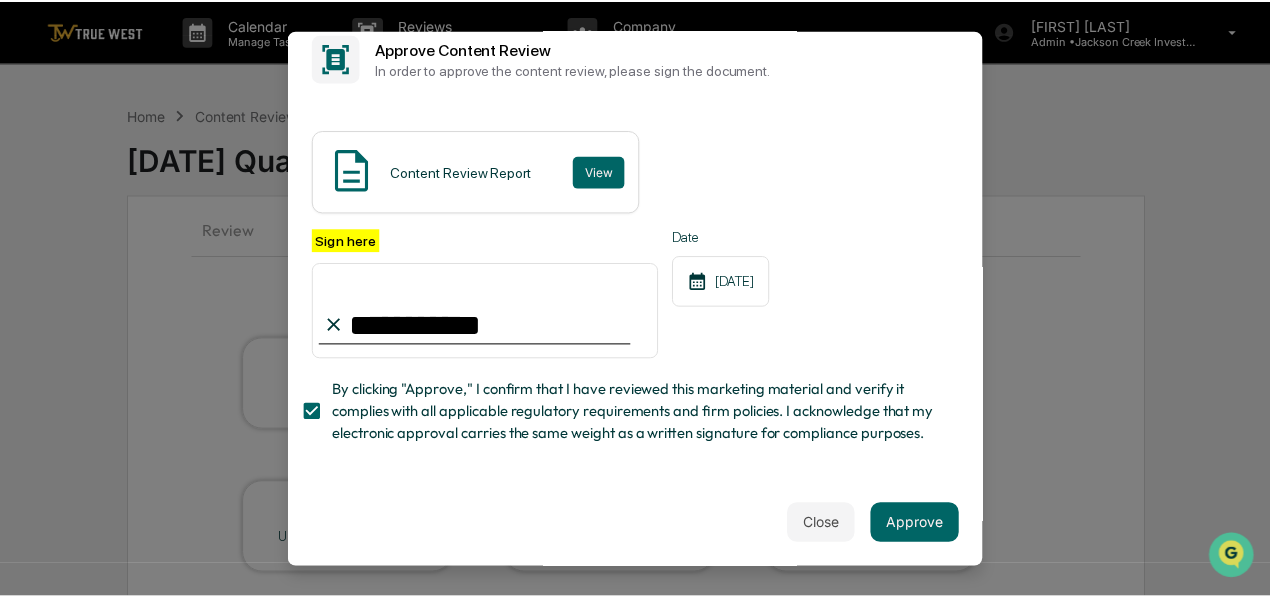 scroll, scrollTop: 47, scrollLeft: 0, axis: vertical 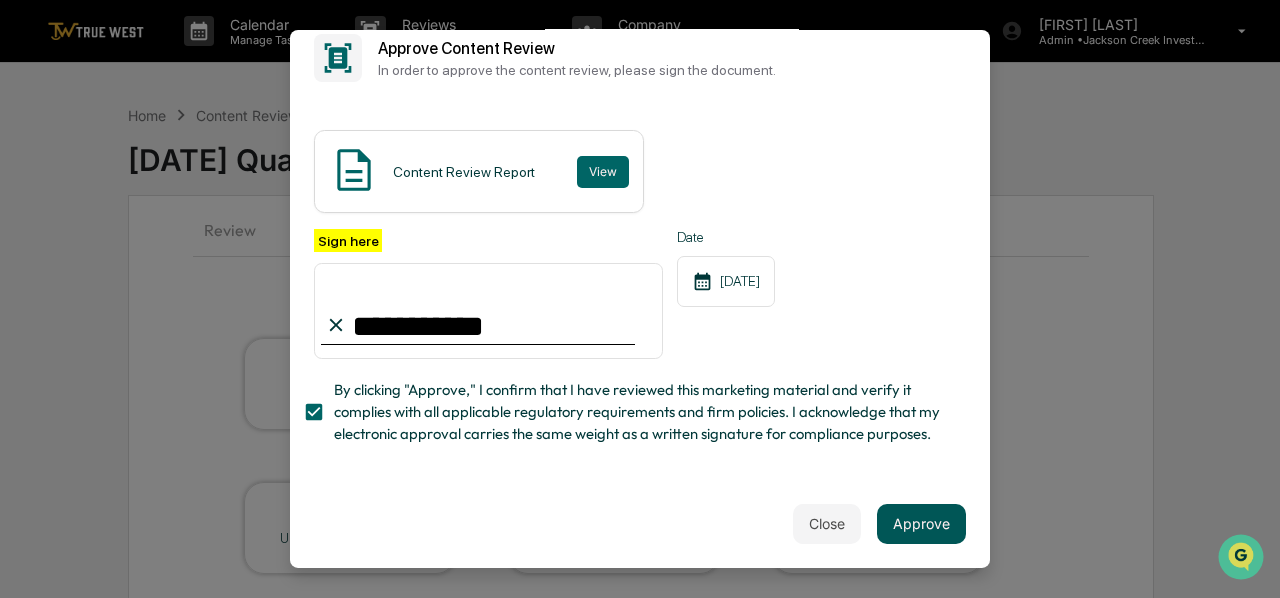 click on "Approve" at bounding box center (921, 523) 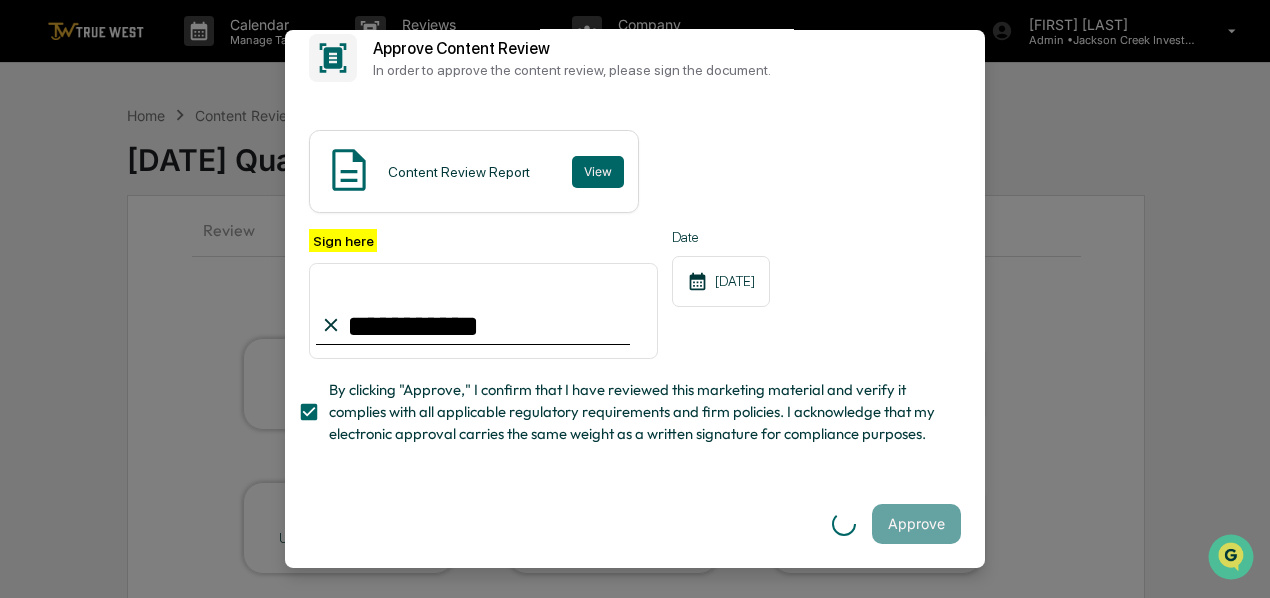 scroll, scrollTop: 0, scrollLeft: 0, axis: both 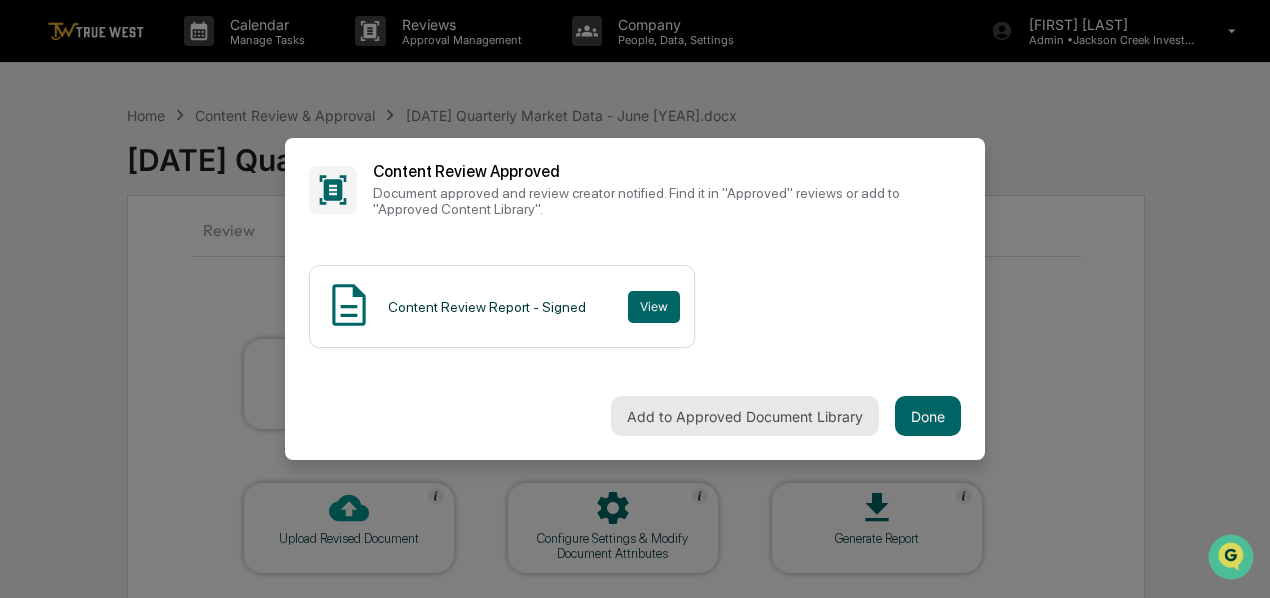 click on "Add to Approved Document Library" at bounding box center [745, 416] 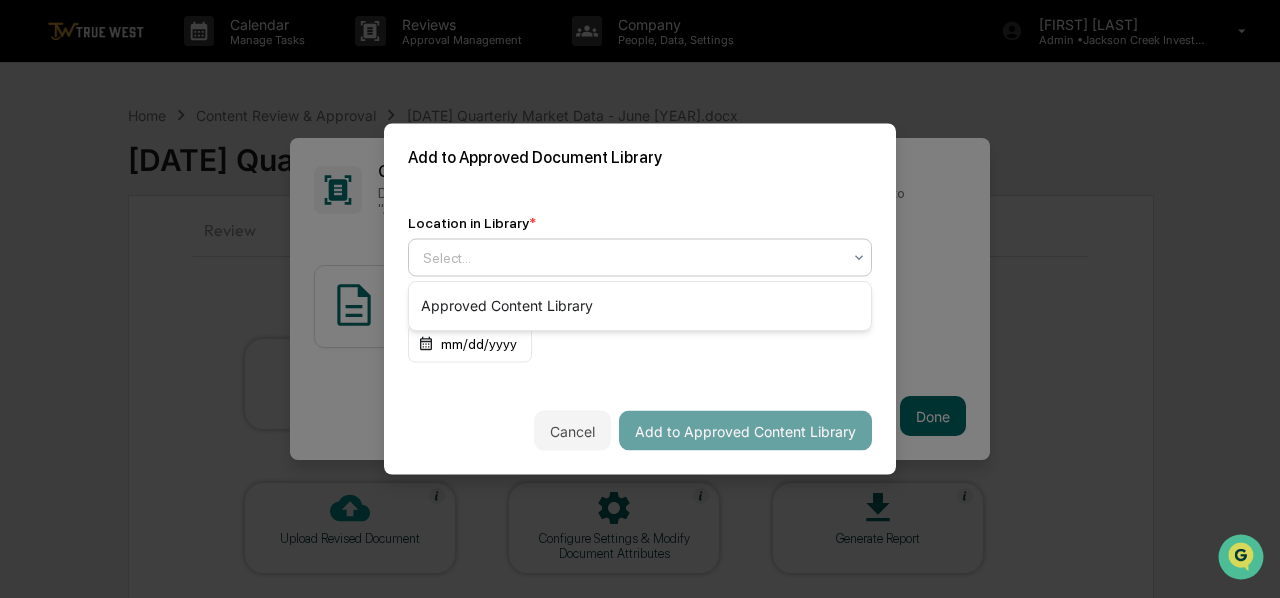 click on "Select..." at bounding box center (632, 258) 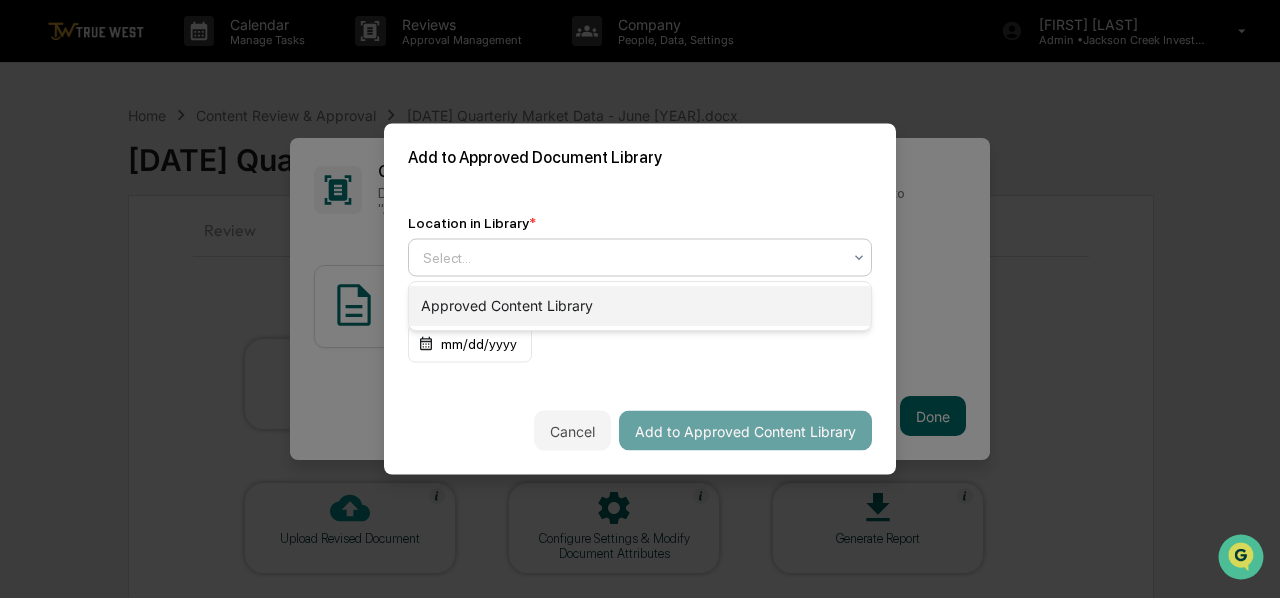 click on "Approved Content Library" at bounding box center (640, 306) 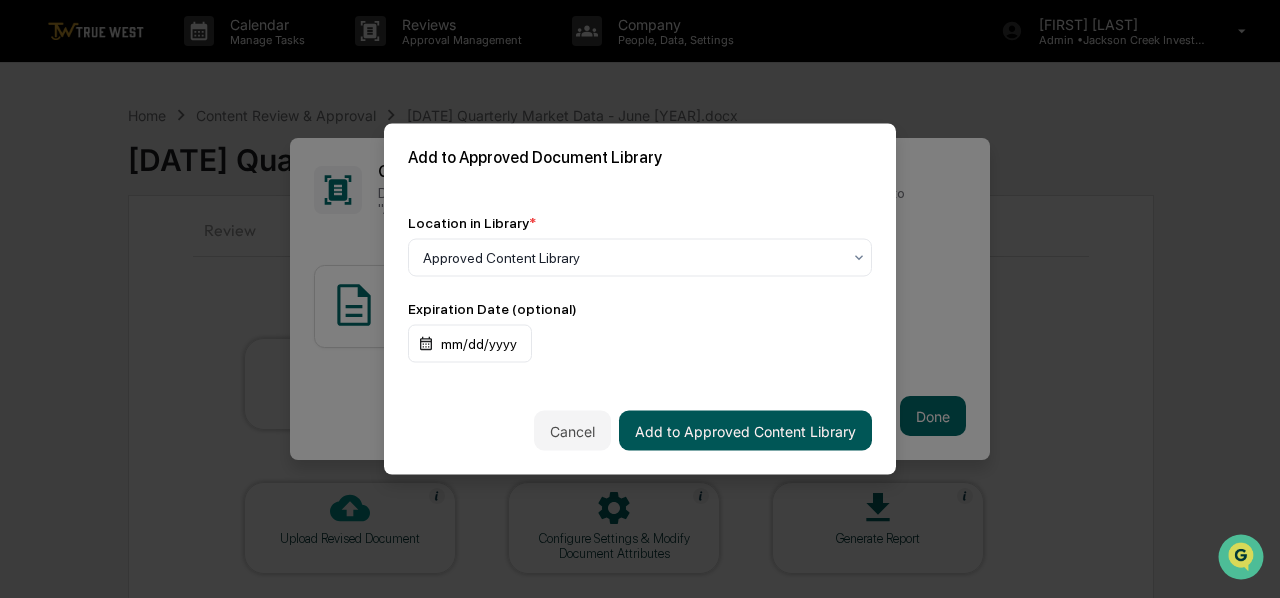 click on "Add to Approved Content Library" at bounding box center [745, 431] 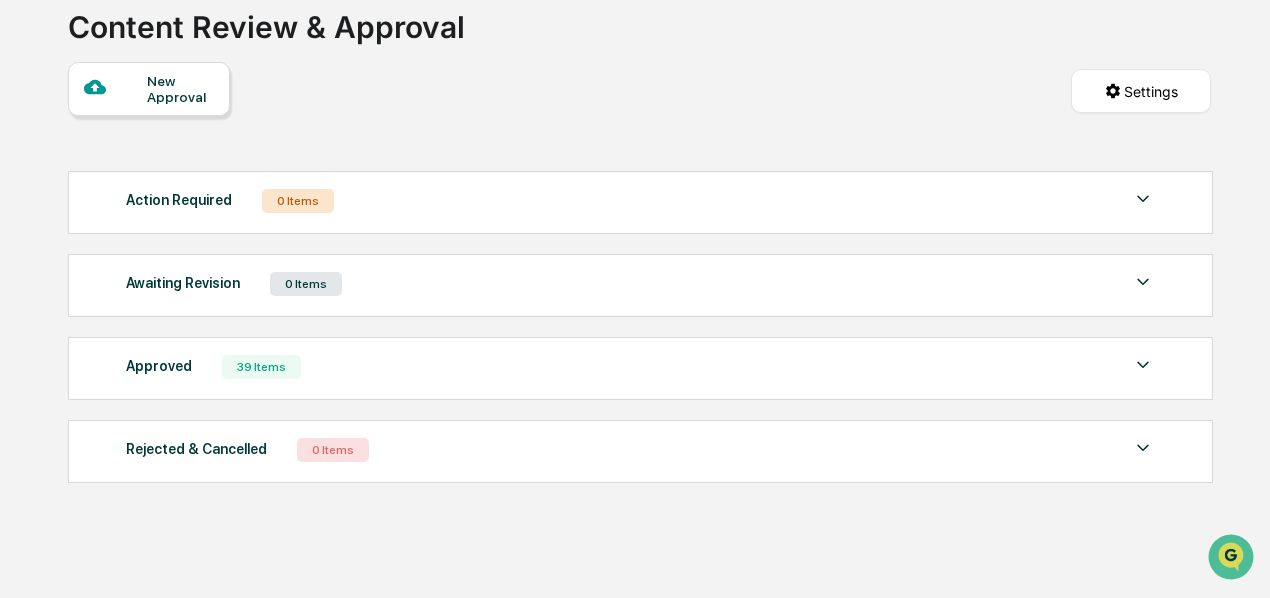 scroll, scrollTop: 141, scrollLeft: 0, axis: vertical 